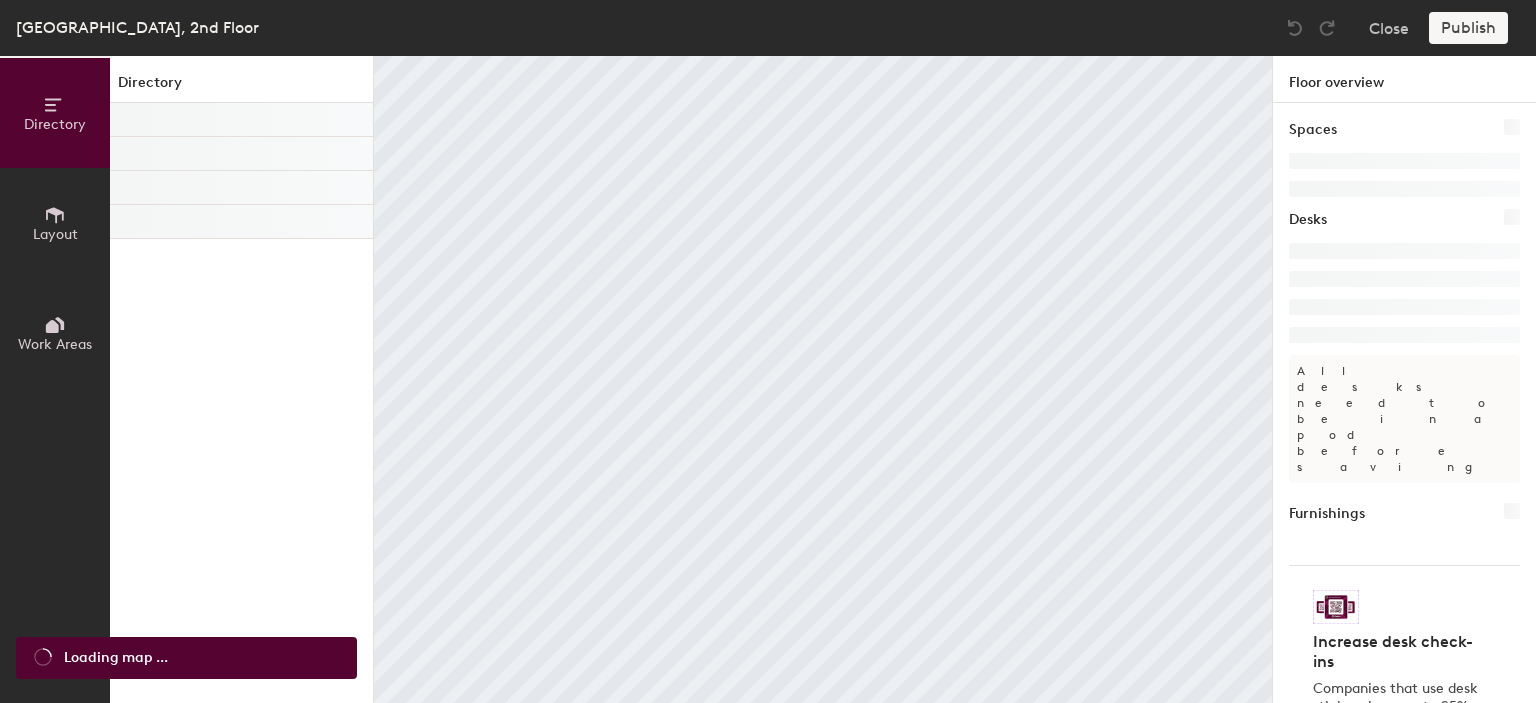 scroll, scrollTop: 0, scrollLeft: 0, axis: both 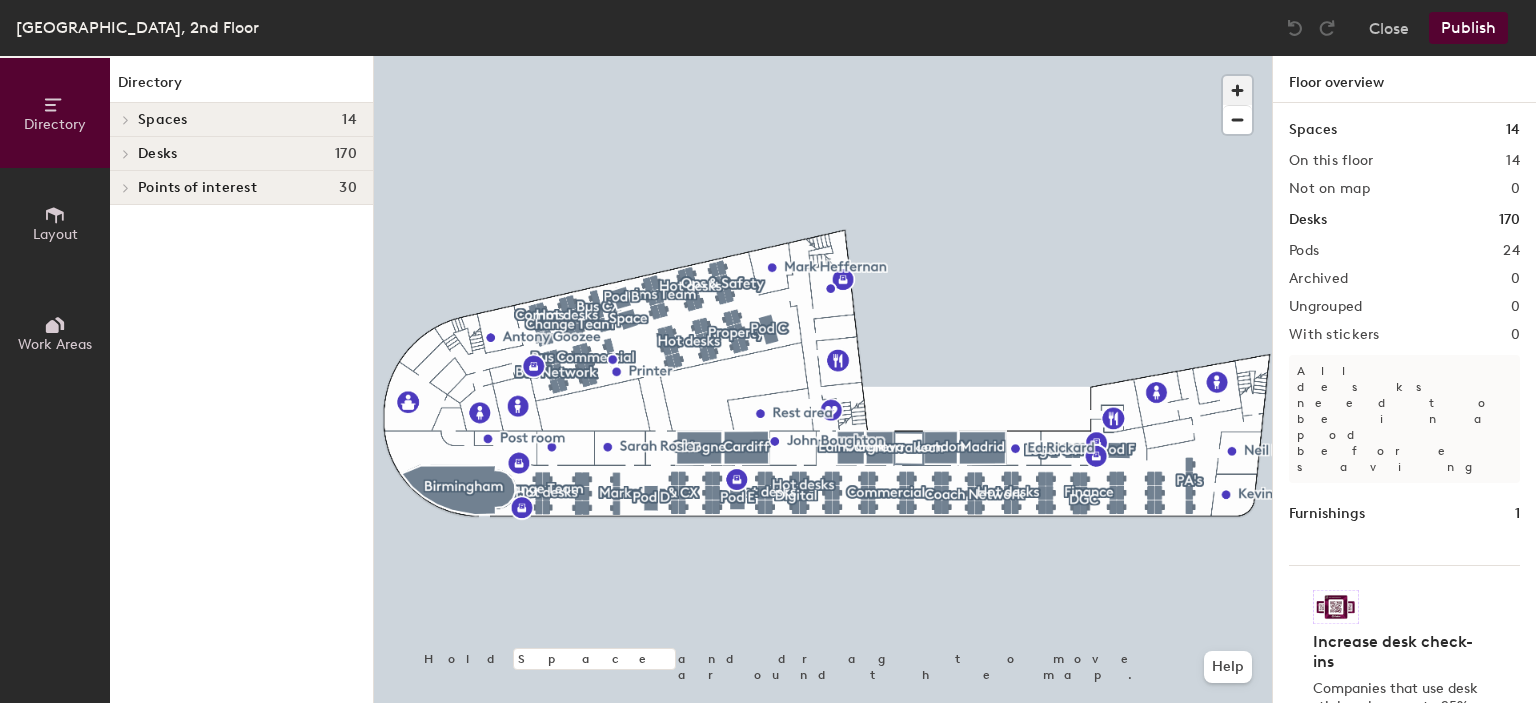 click 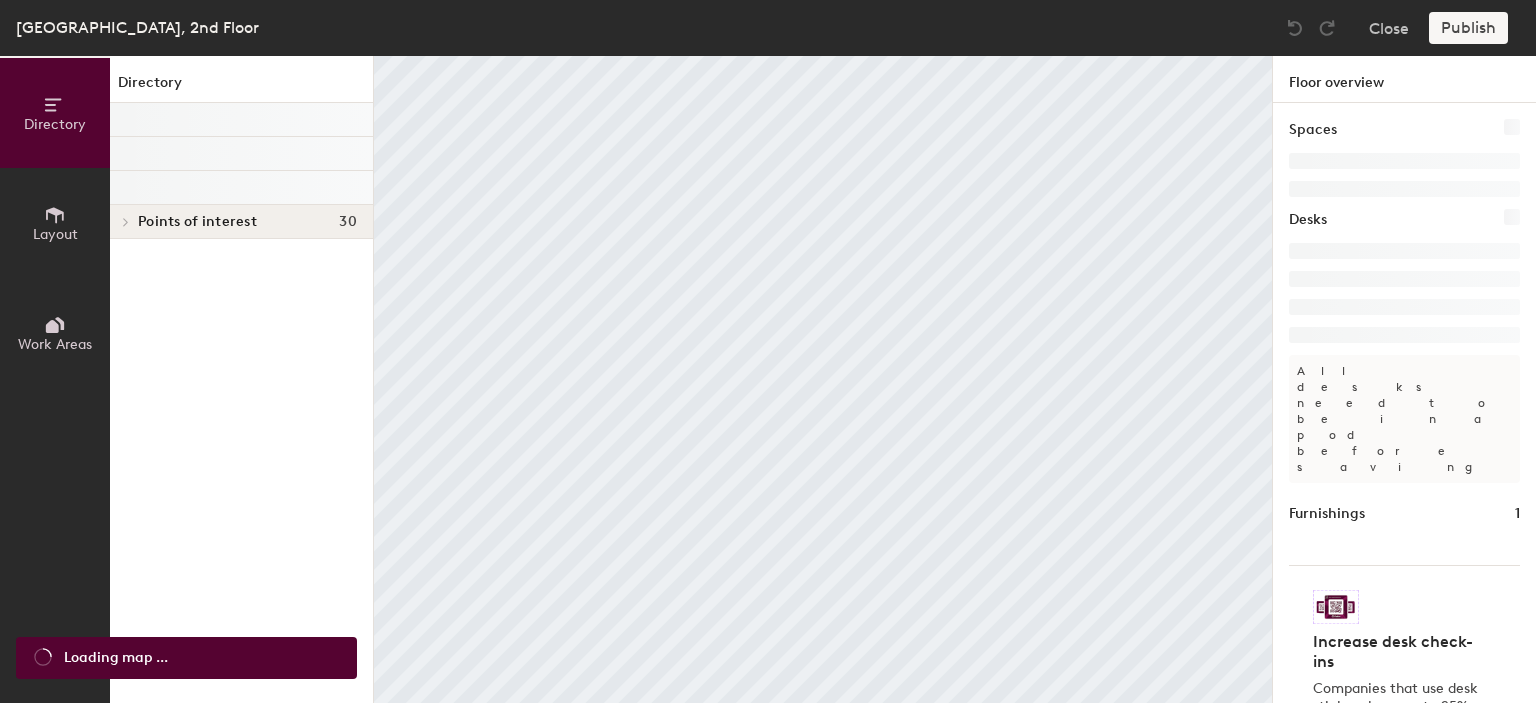 scroll, scrollTop: 0, scrollLeft: 0, axis: both 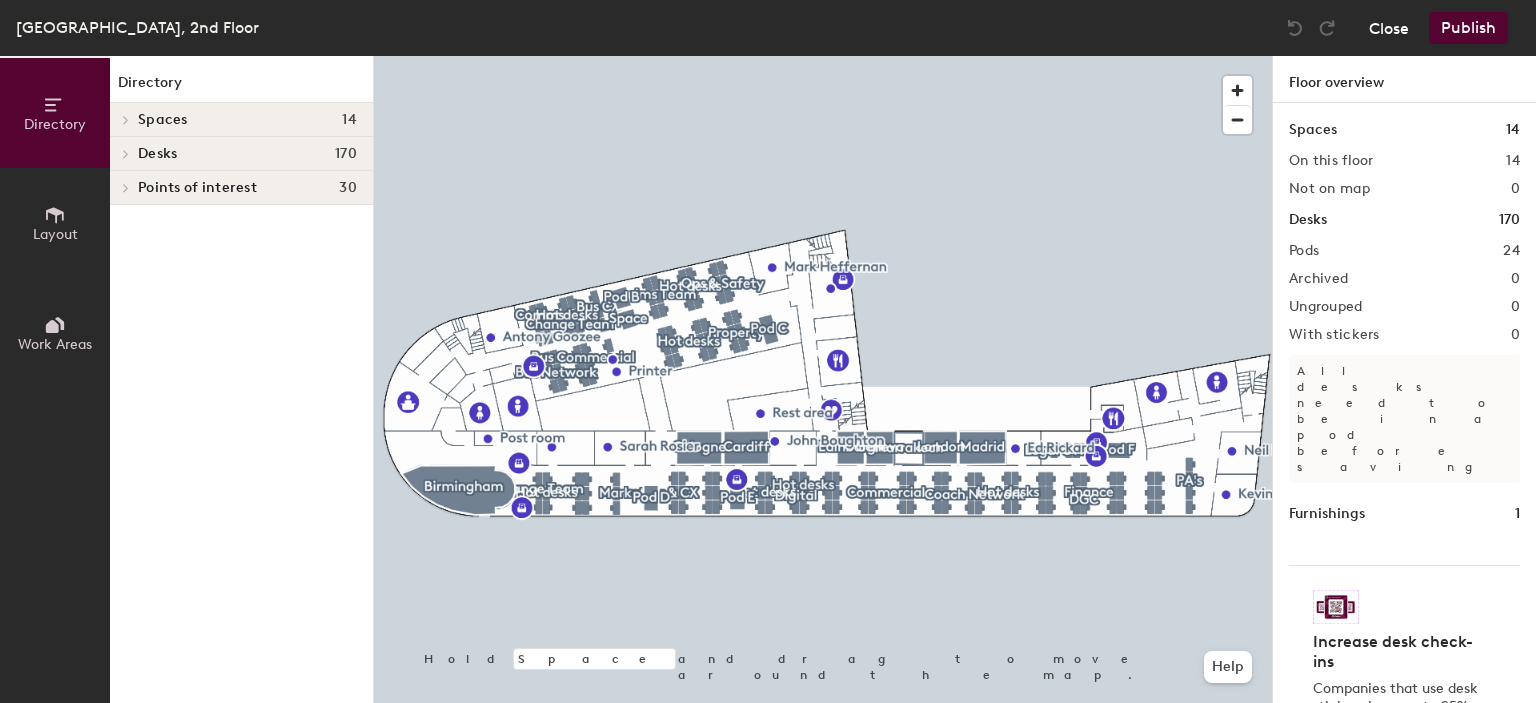 click on "Close" 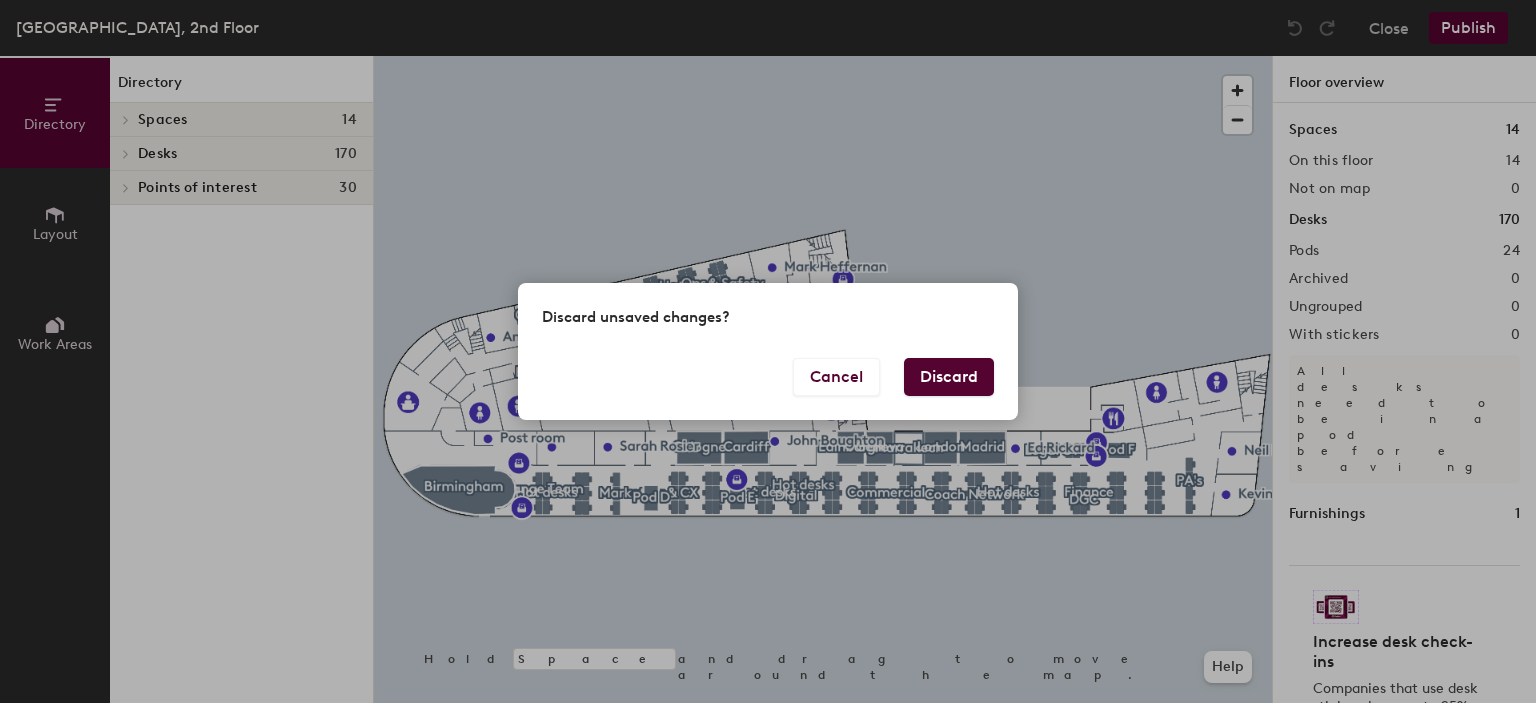 click on "Discard" at bounding box center (949, 377) 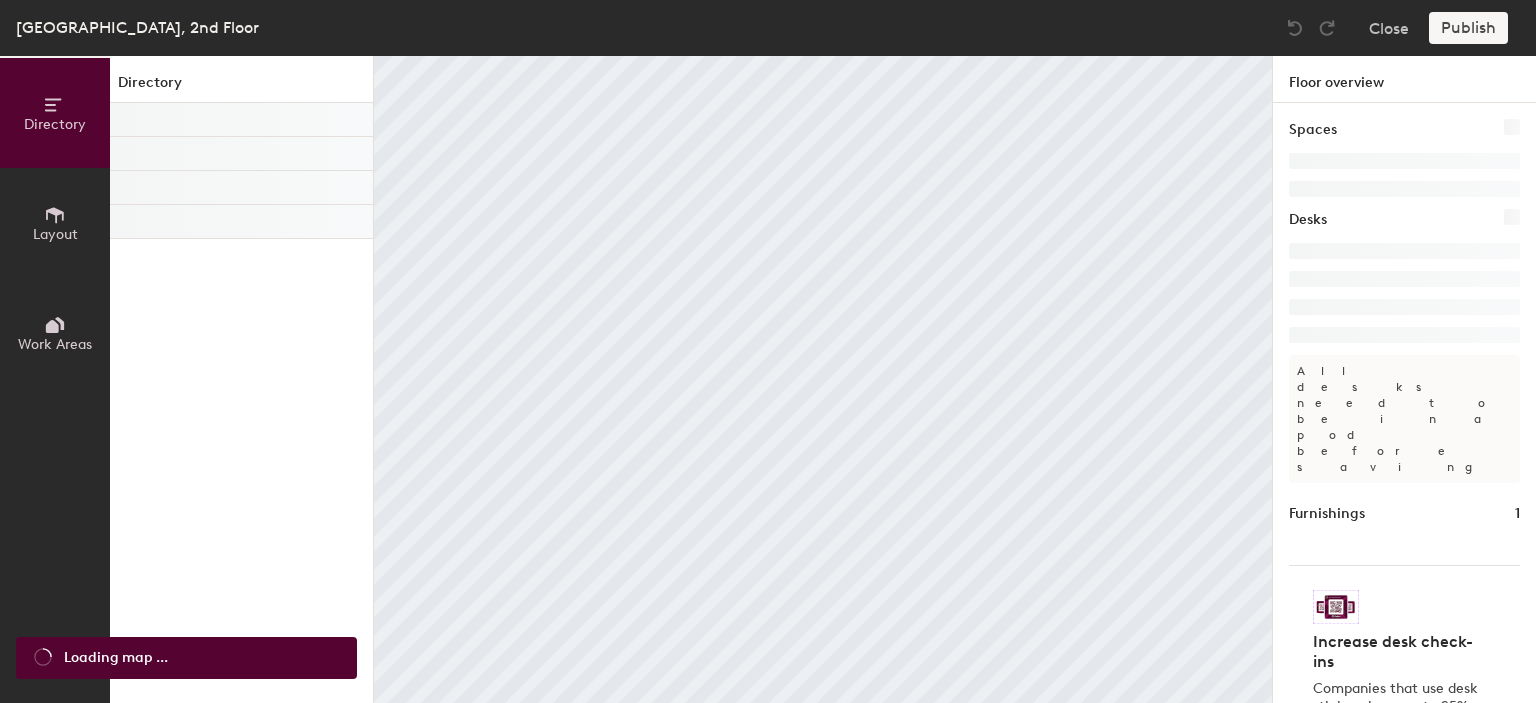 scroll, scrollTop: 0, scrollLeft: 0, axis: both 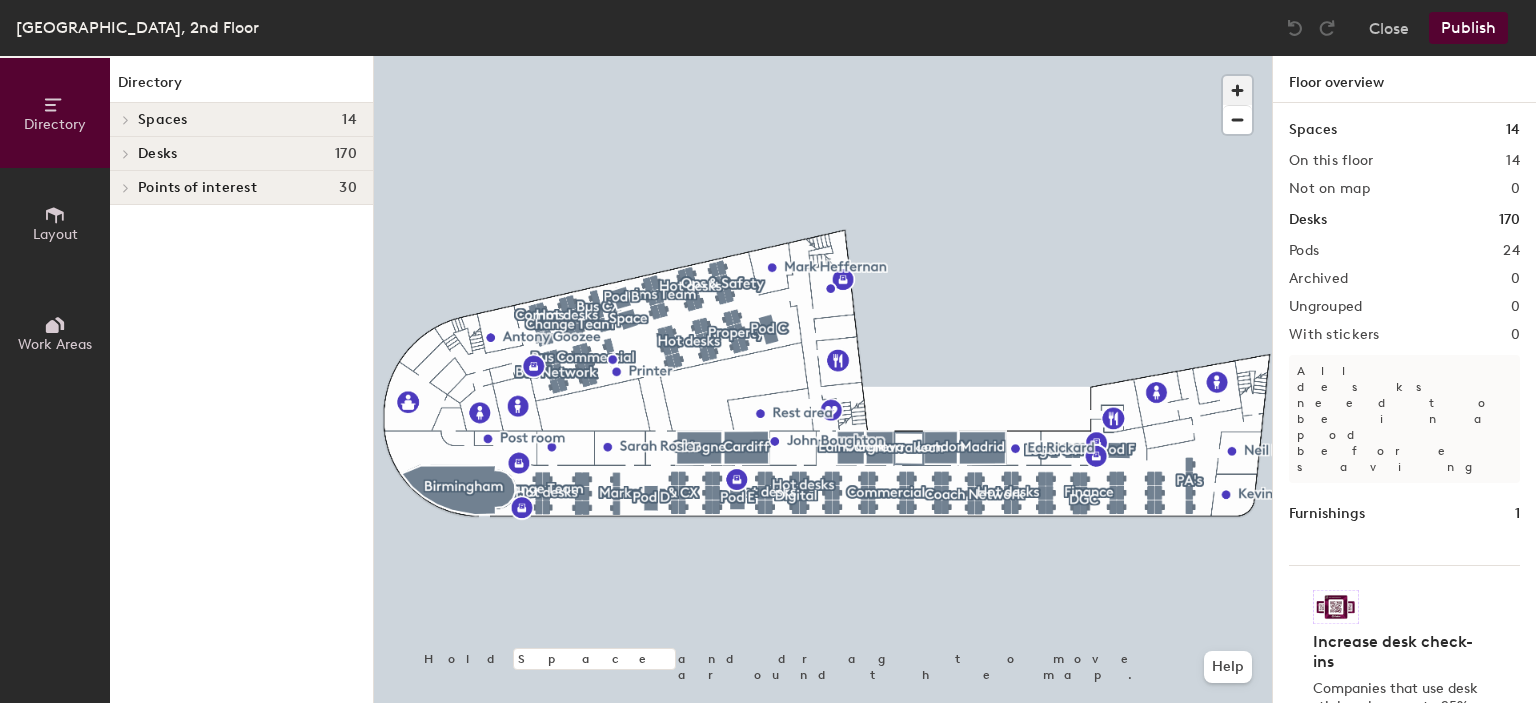click 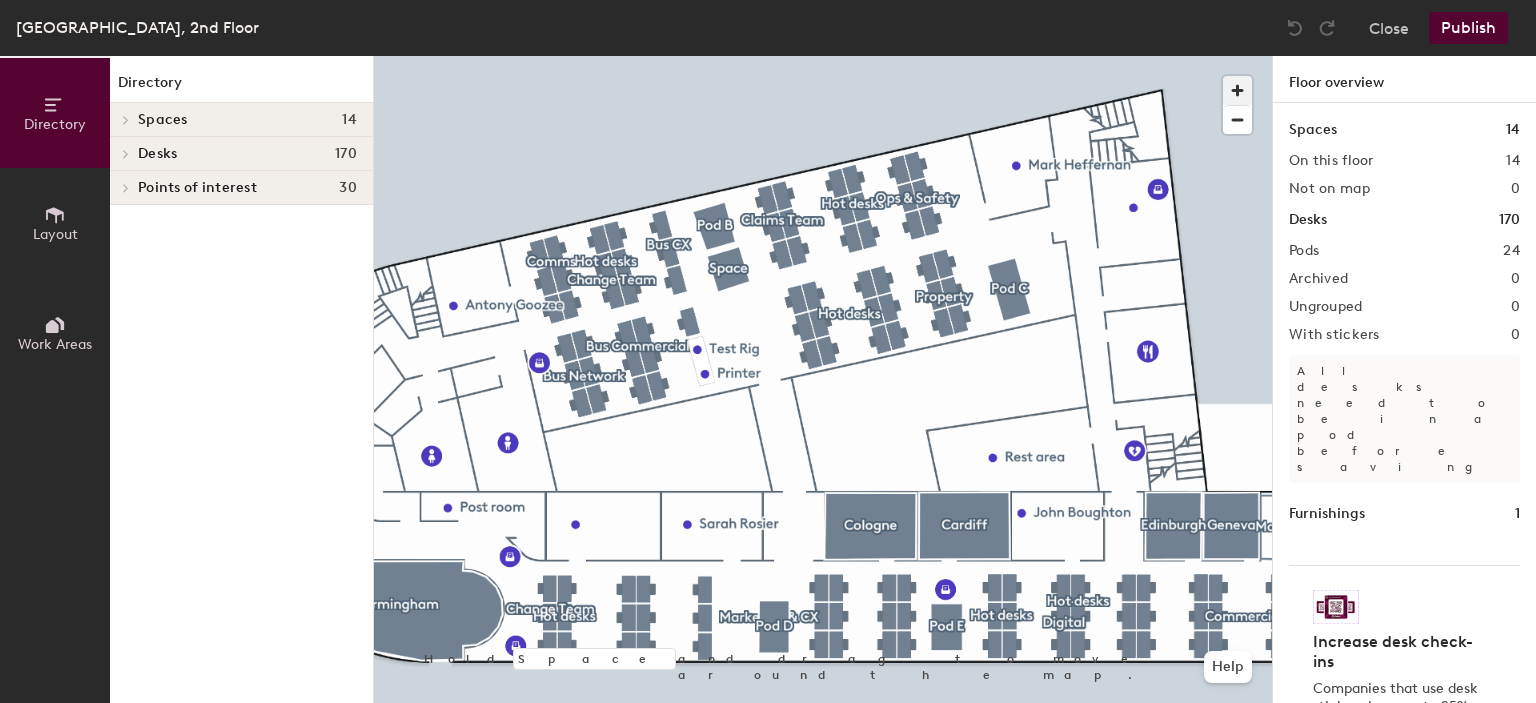 click 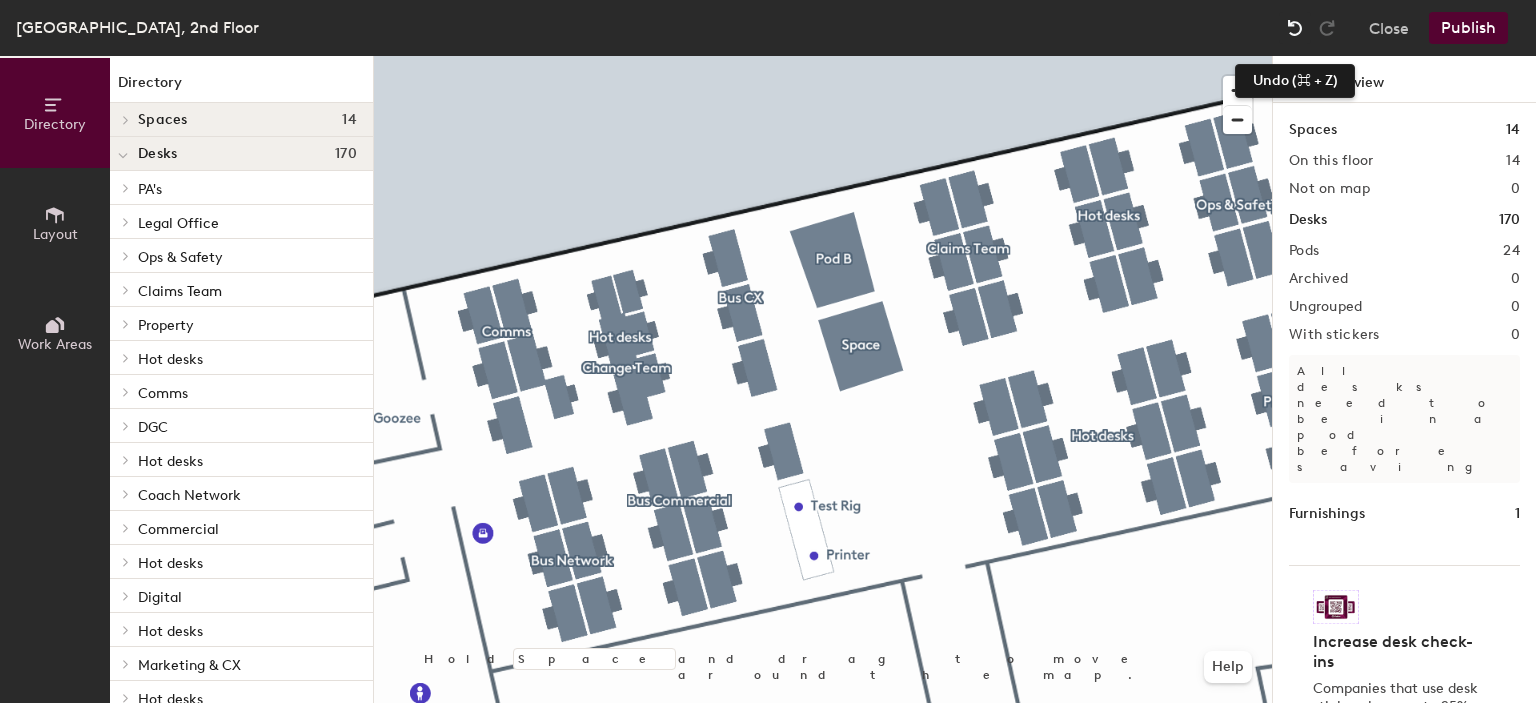 click 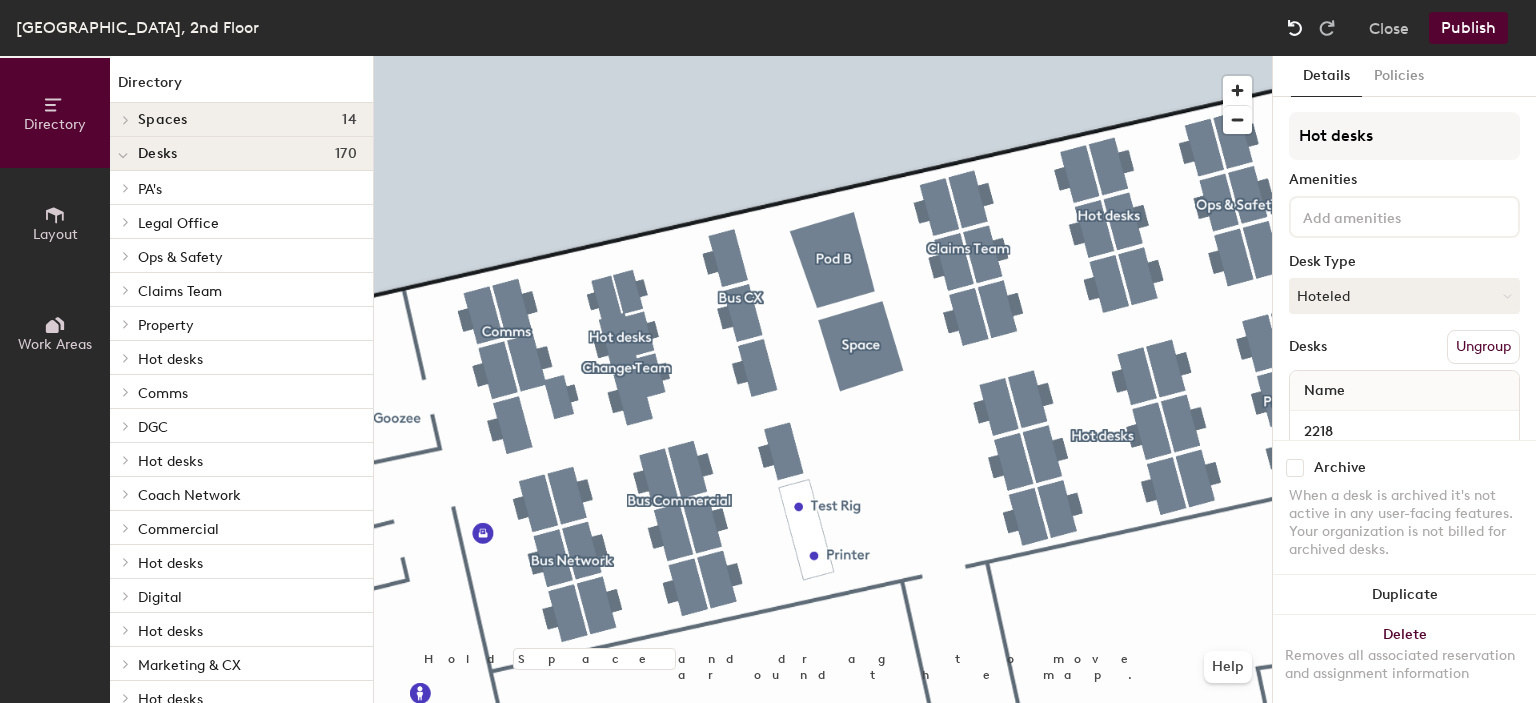 click 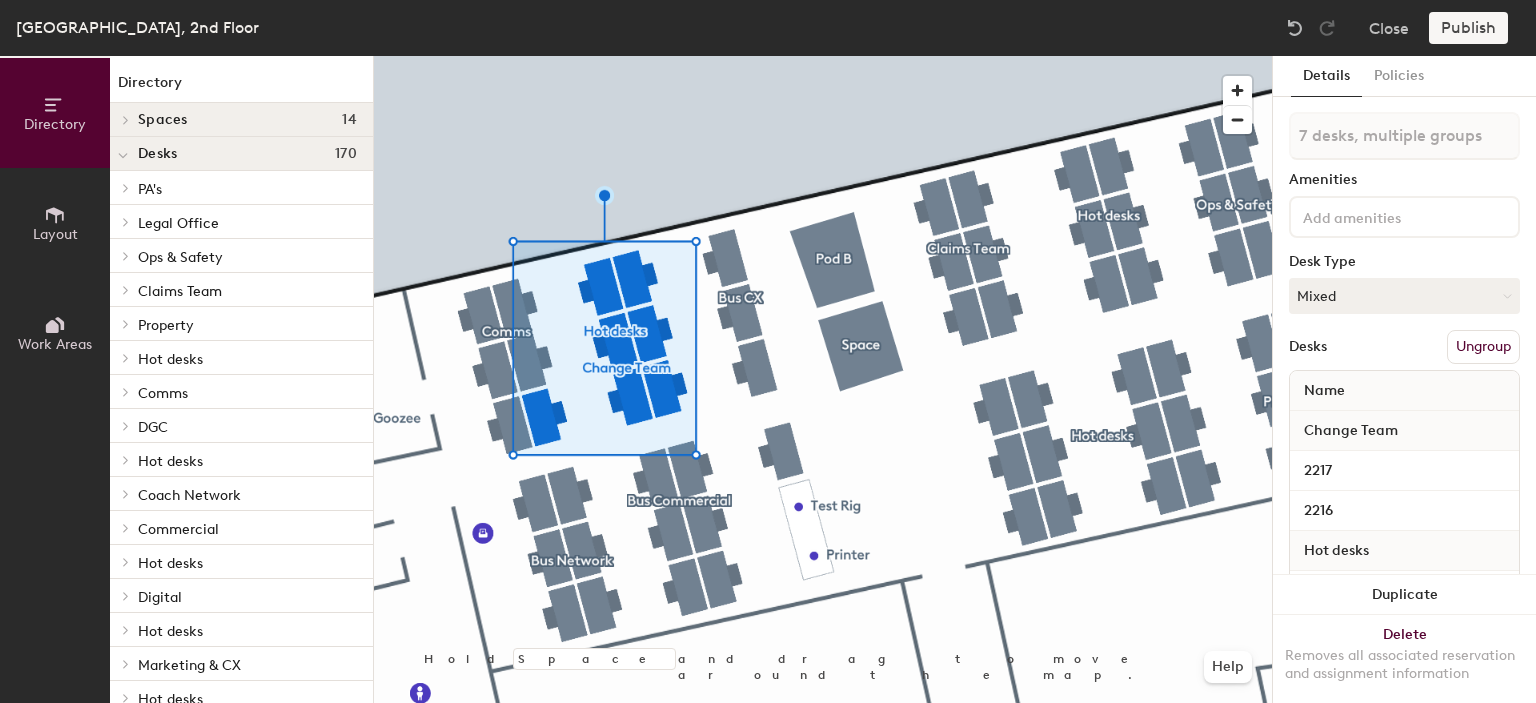 click on "Ungroup" 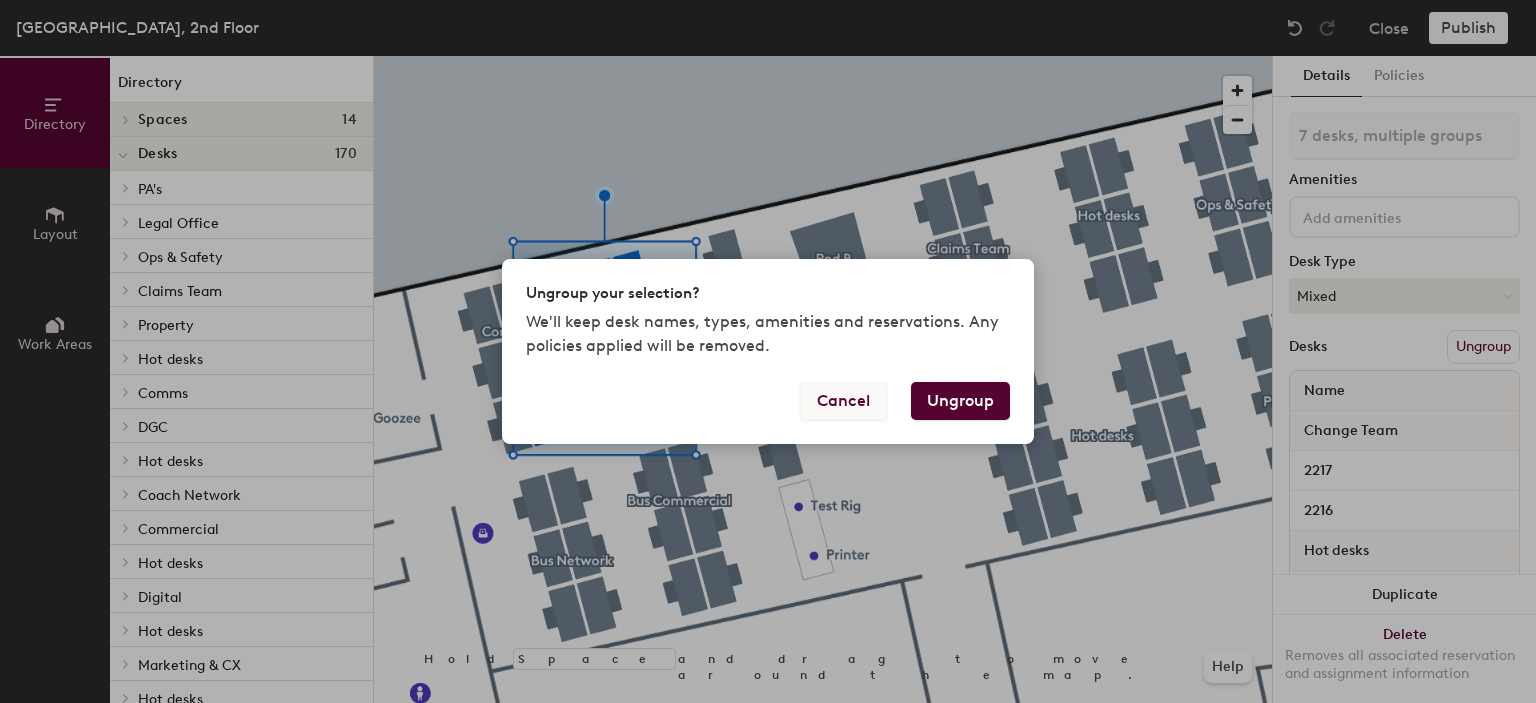 click on "Cancel" at bounding box center (843, 401) 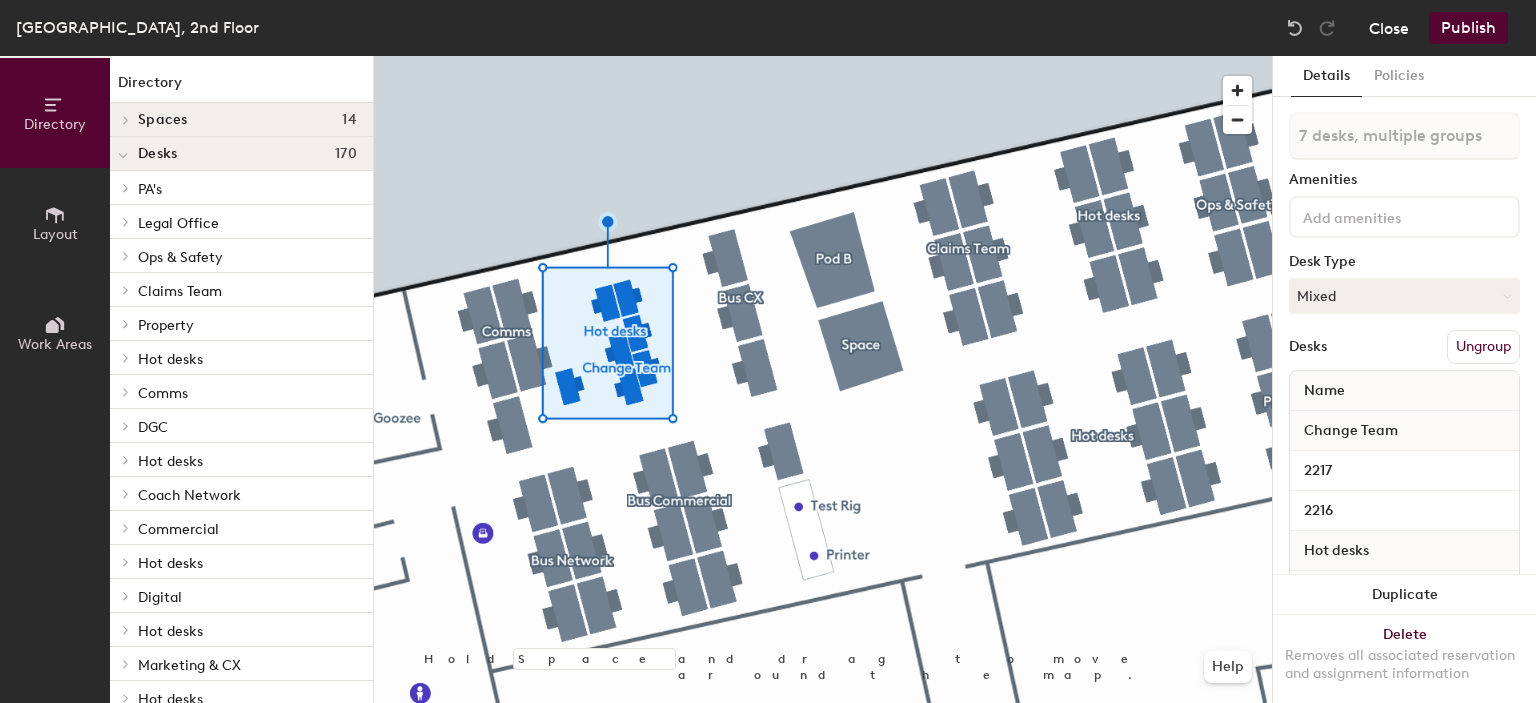 click on "Close" 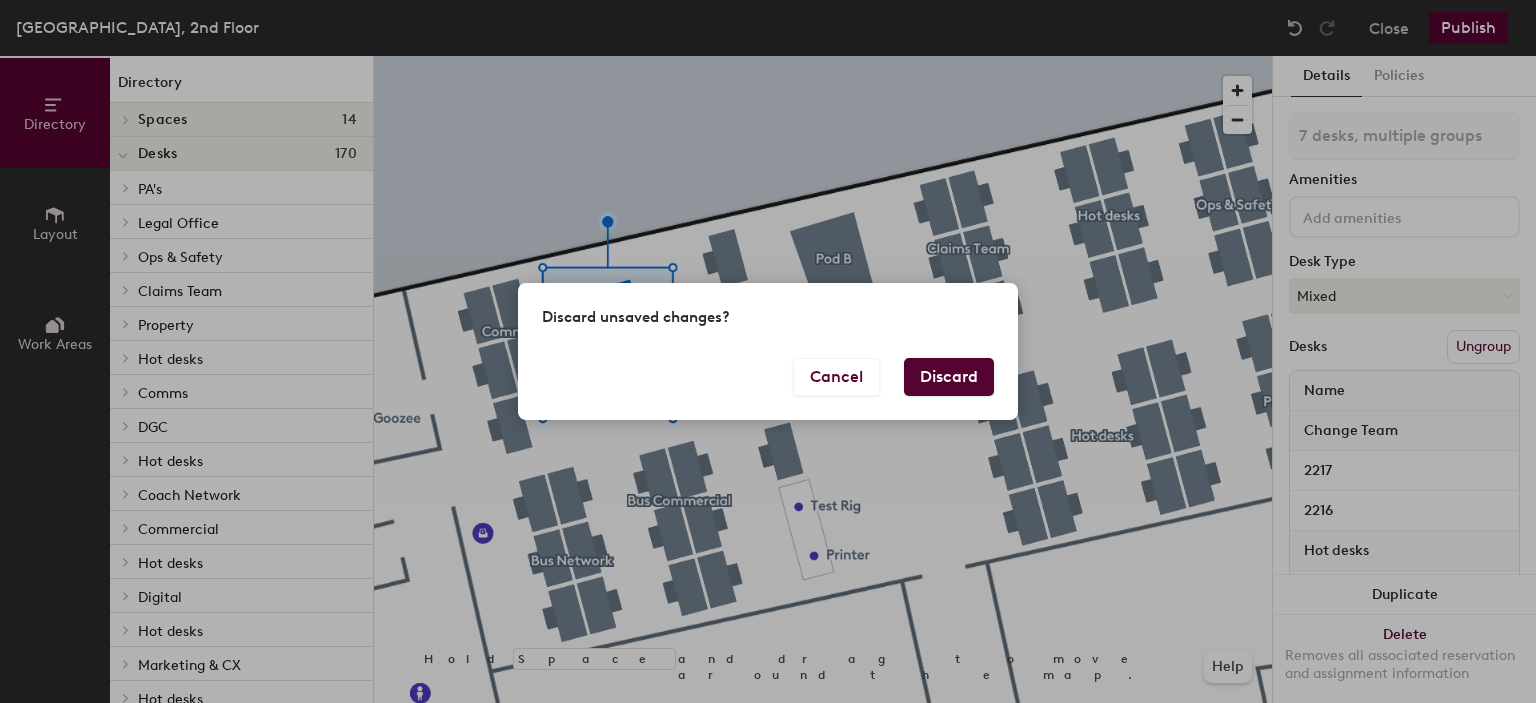 click on "Discard" at bounding box center (949, 377) 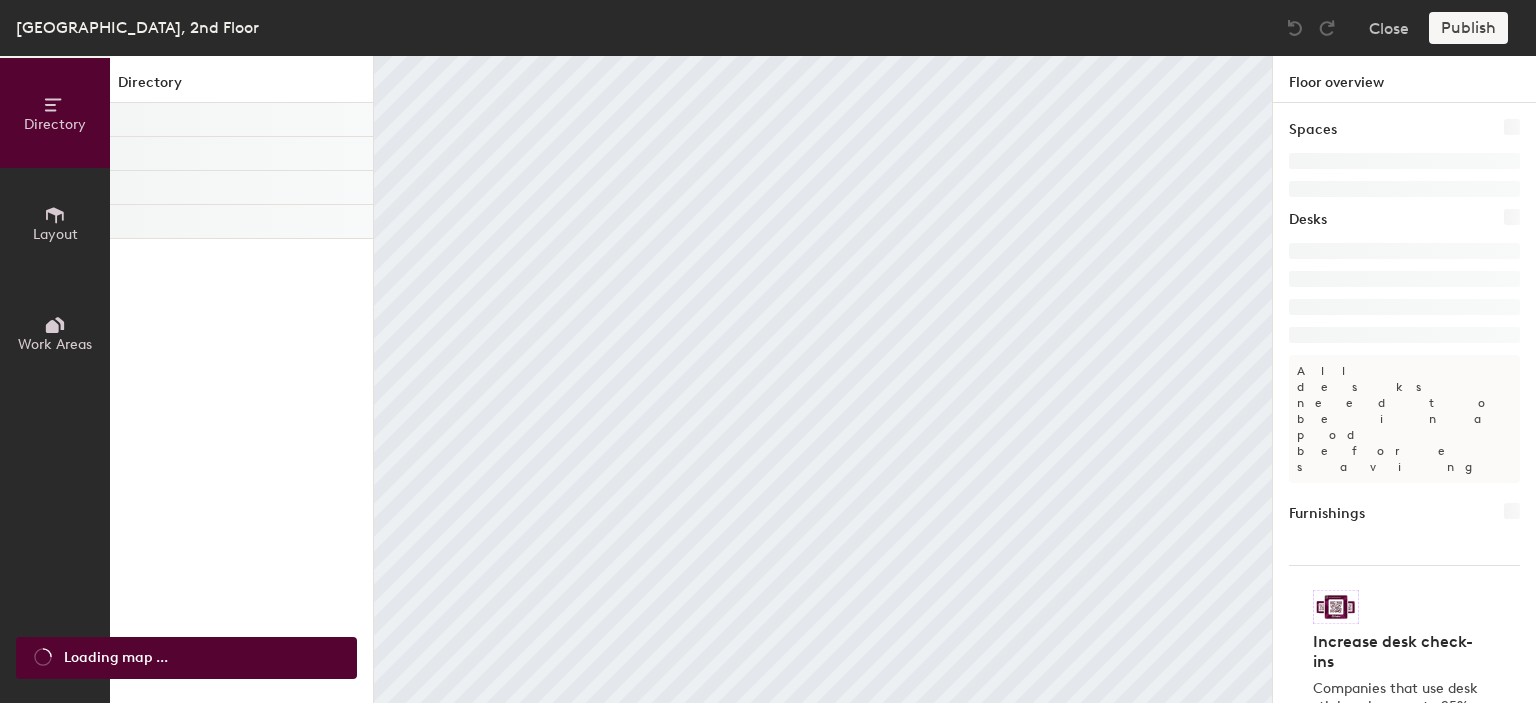 scroll, scrollTop: 0, scrollLeft: 0, axis: both 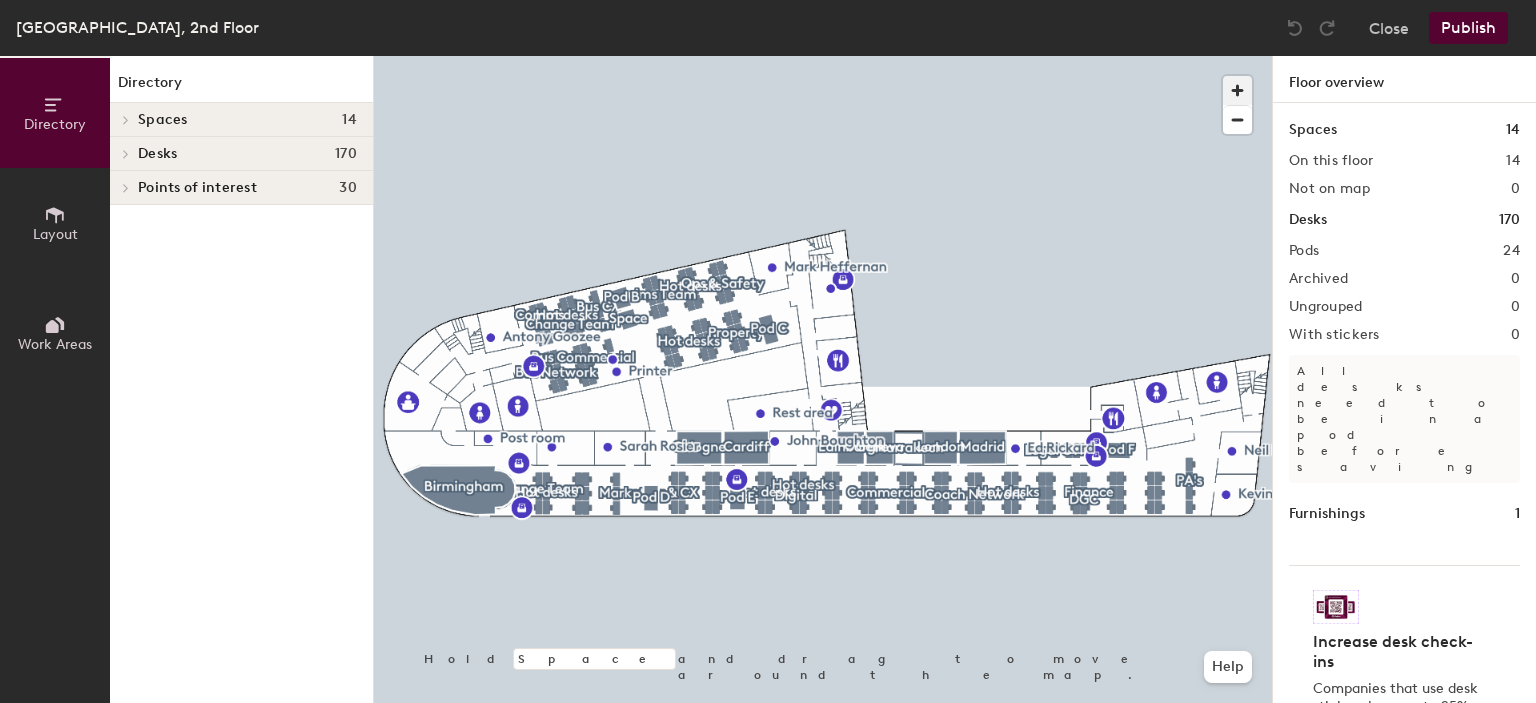 click 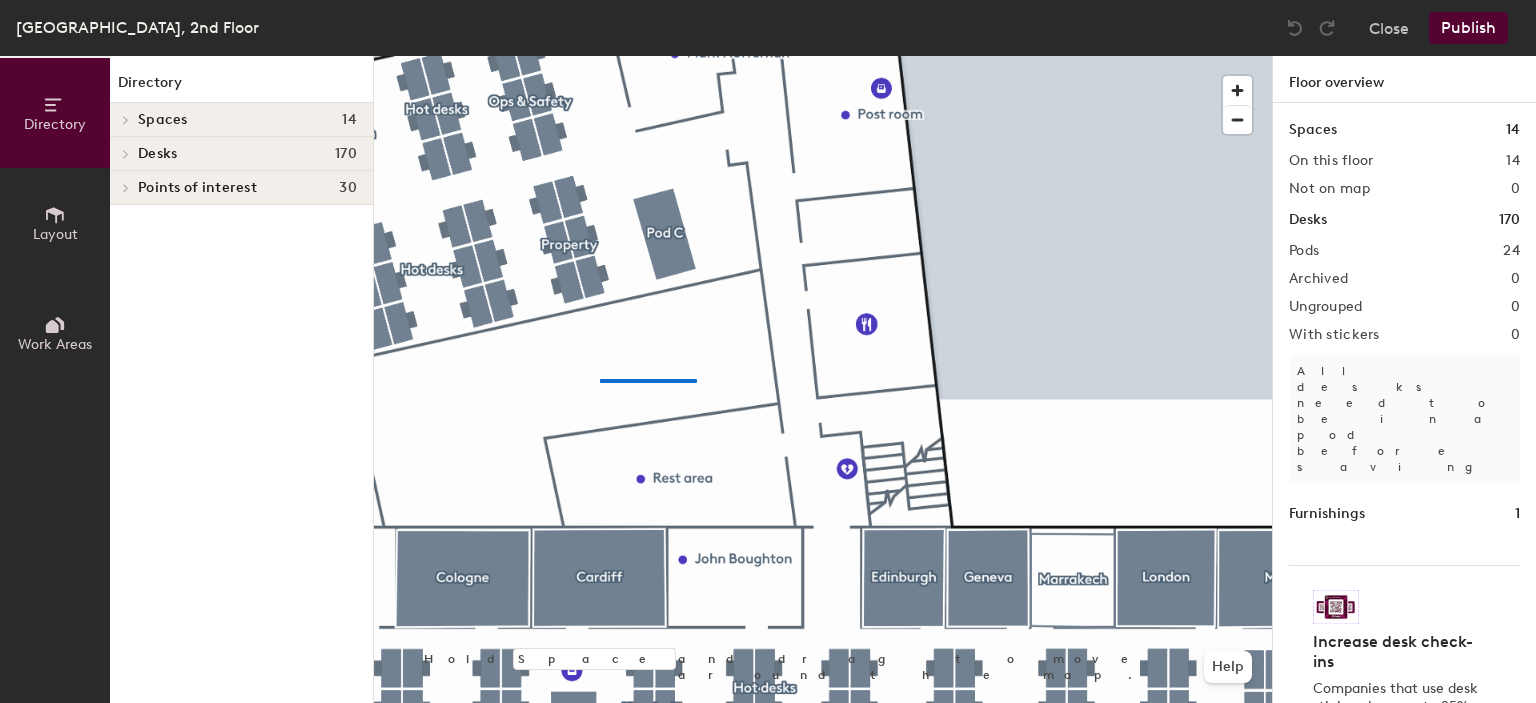 click 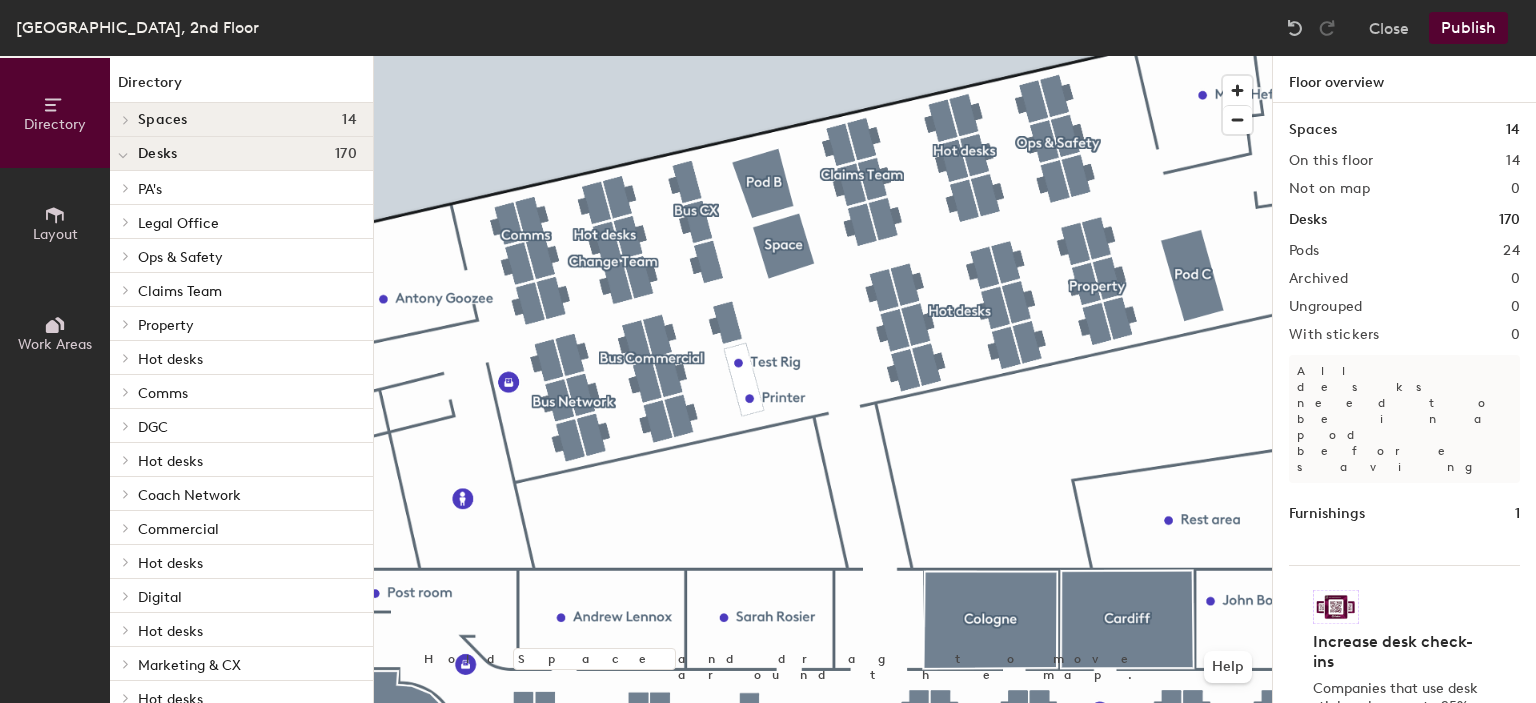 click on "Comms" 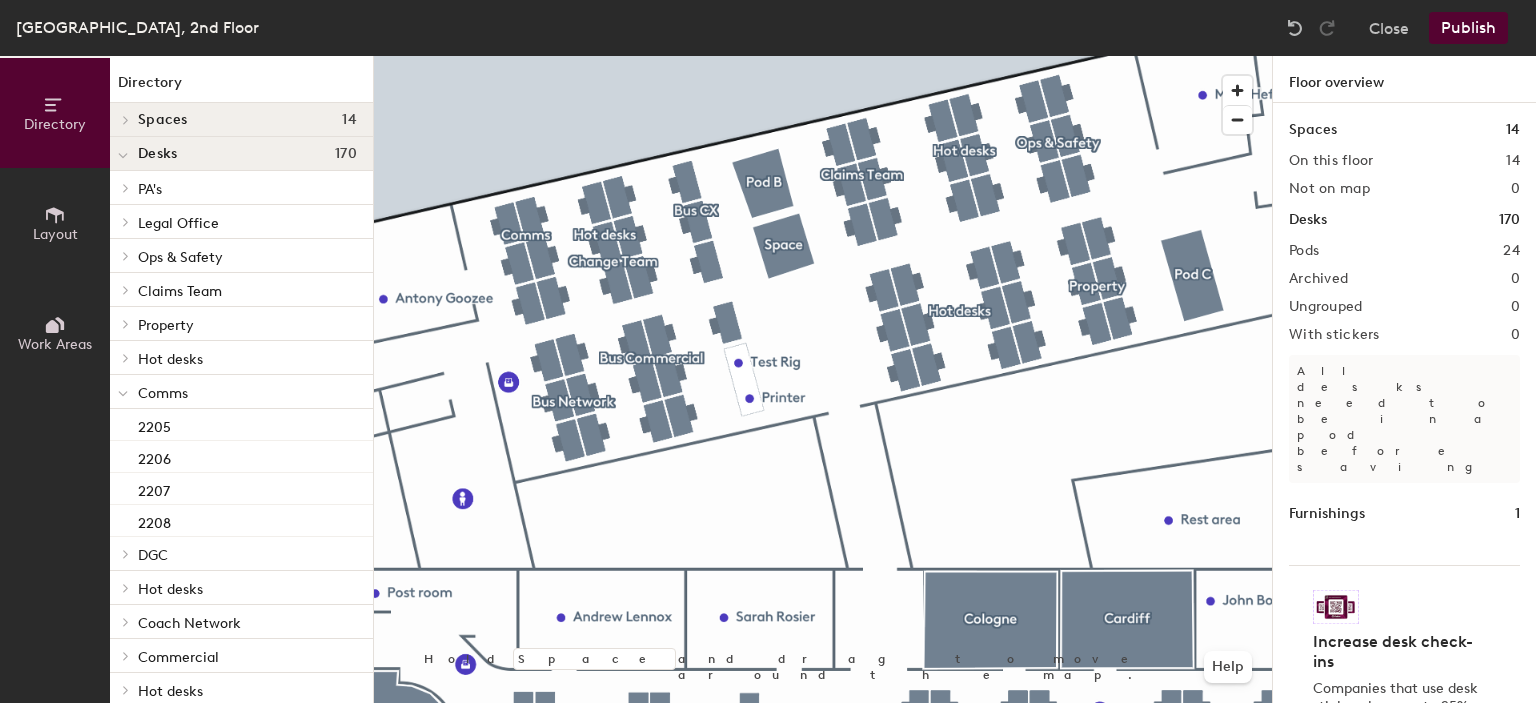 click 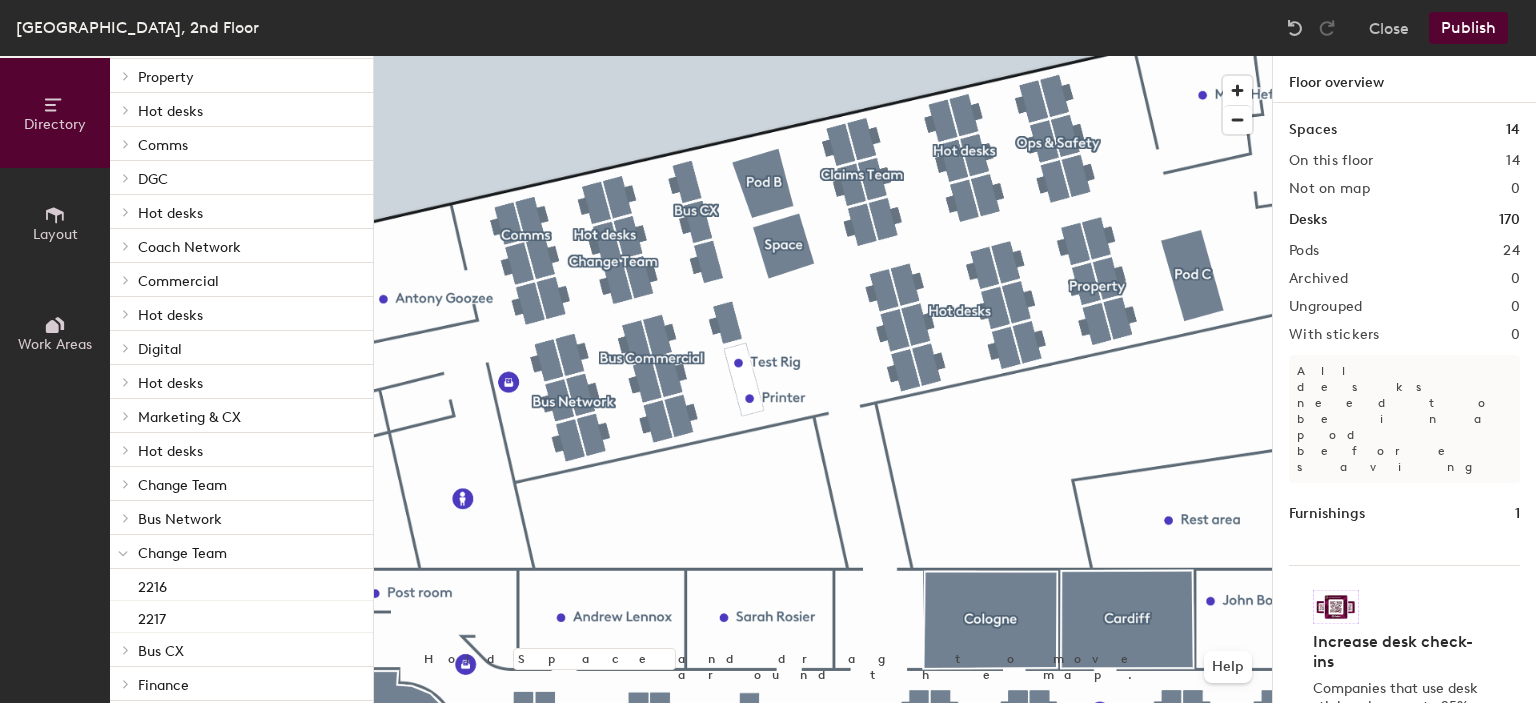 scroll, scrollTop: 256, scrollLeft: 0, axis: vertical 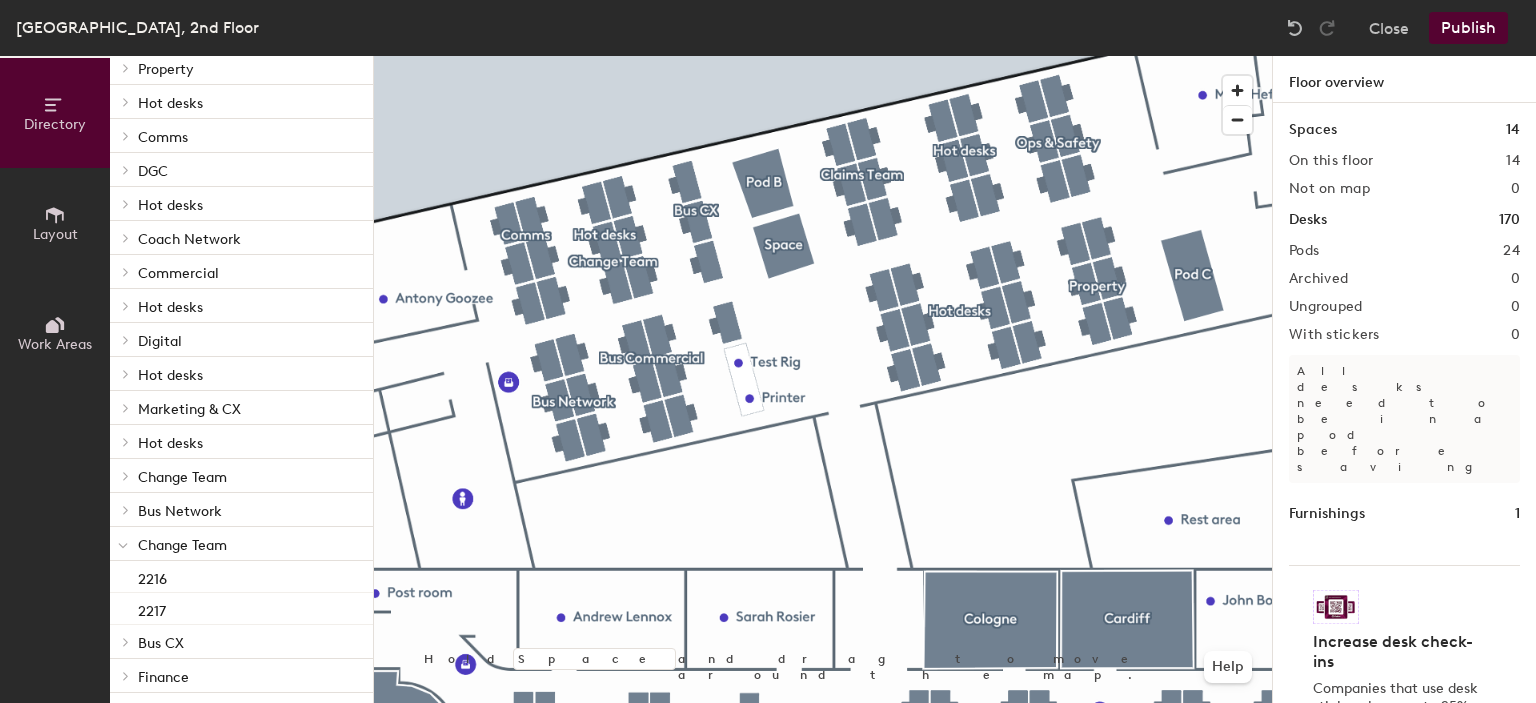 click on "Change Team" 